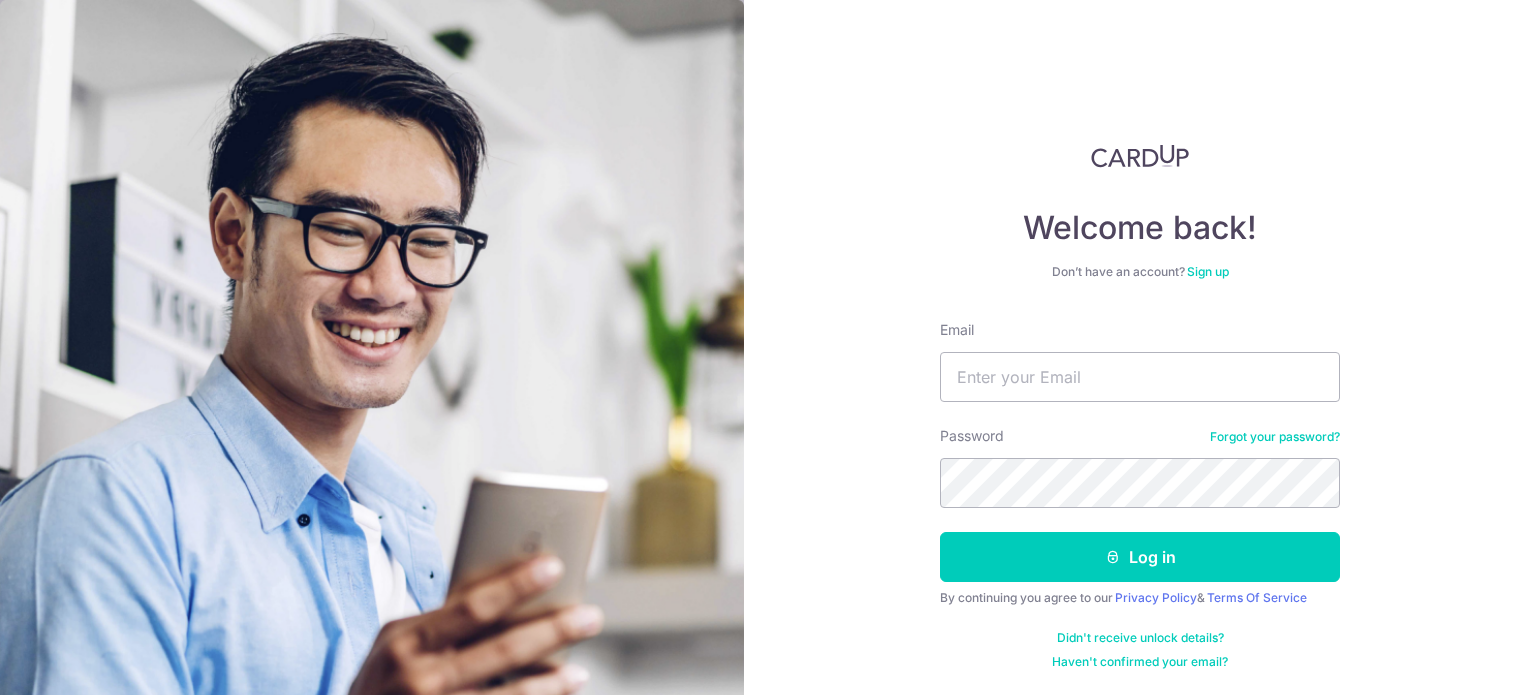 scroll, scrollTop: 0, scrollLeft: 0, axis: both 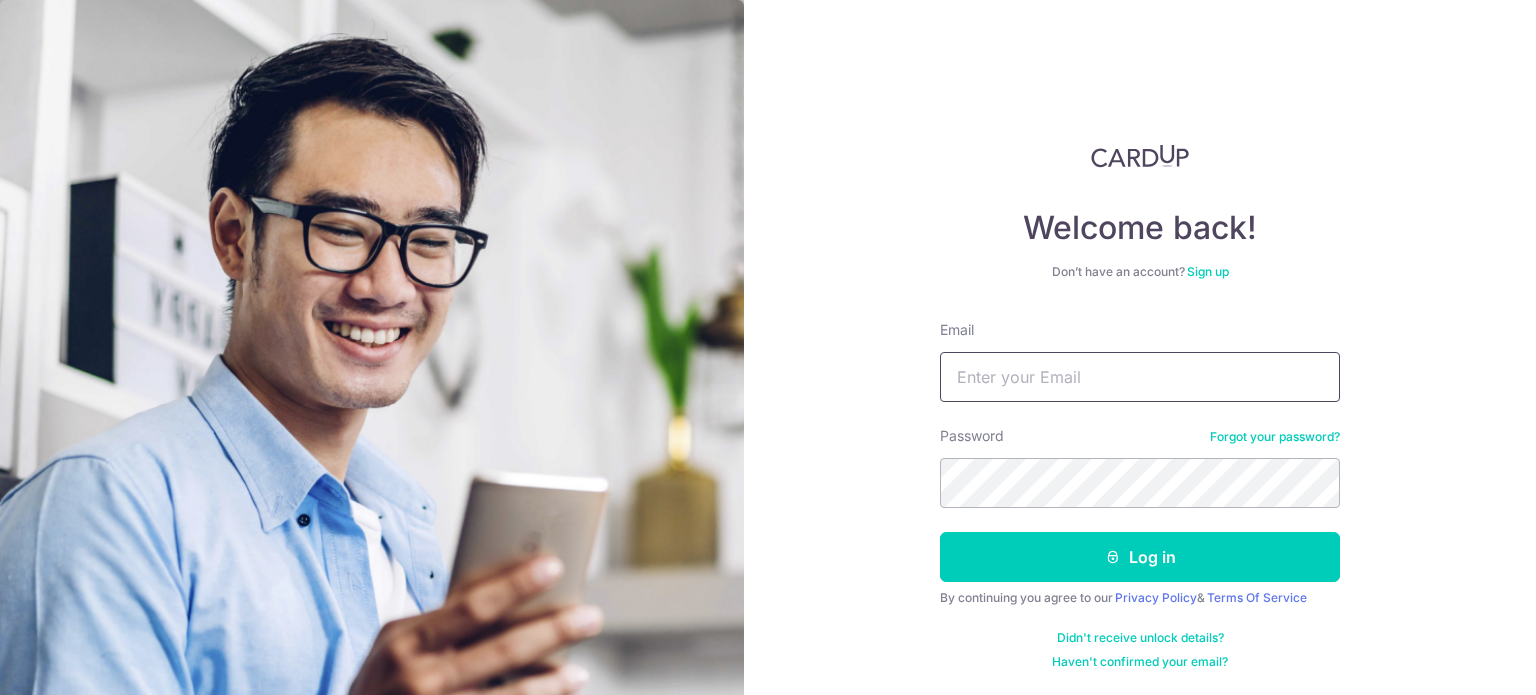 type on "[EMAIL]" 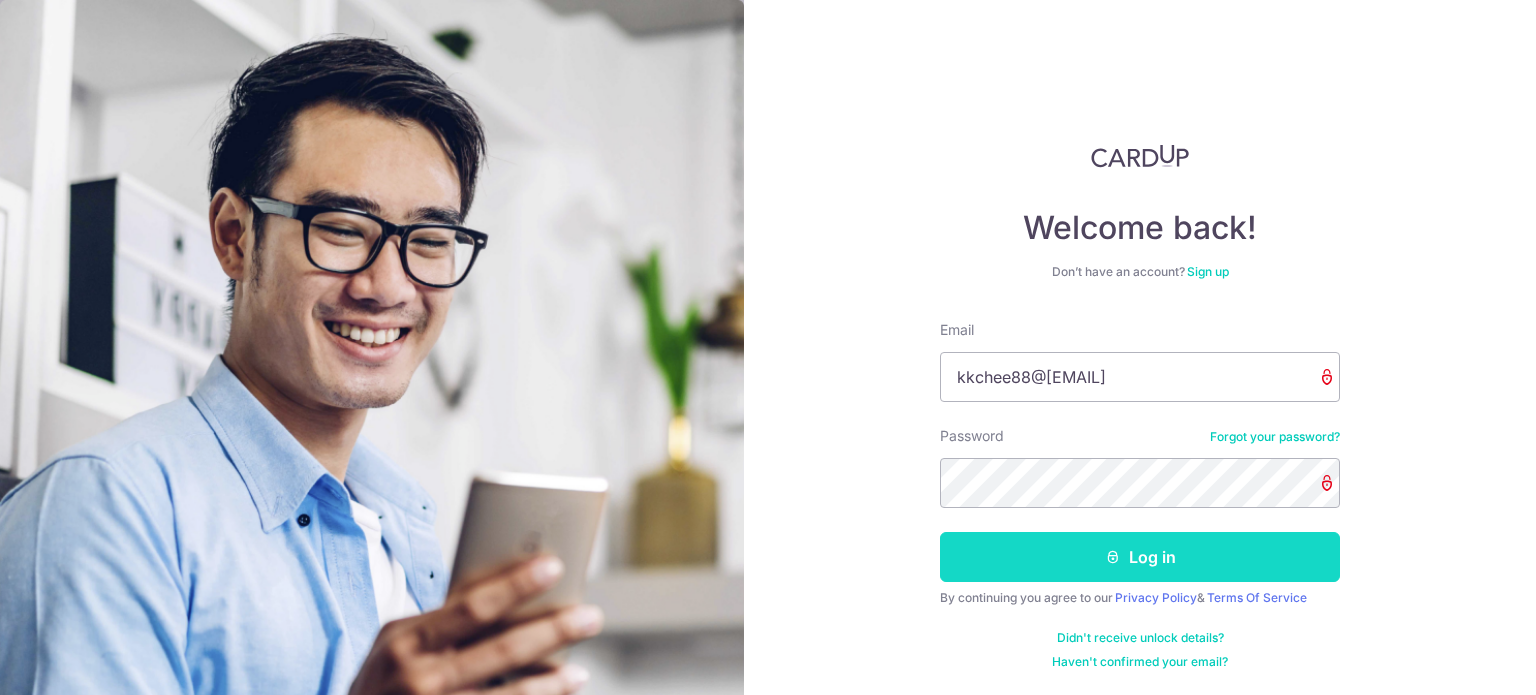 click on "Log in" at bounding box center [1140, 557] 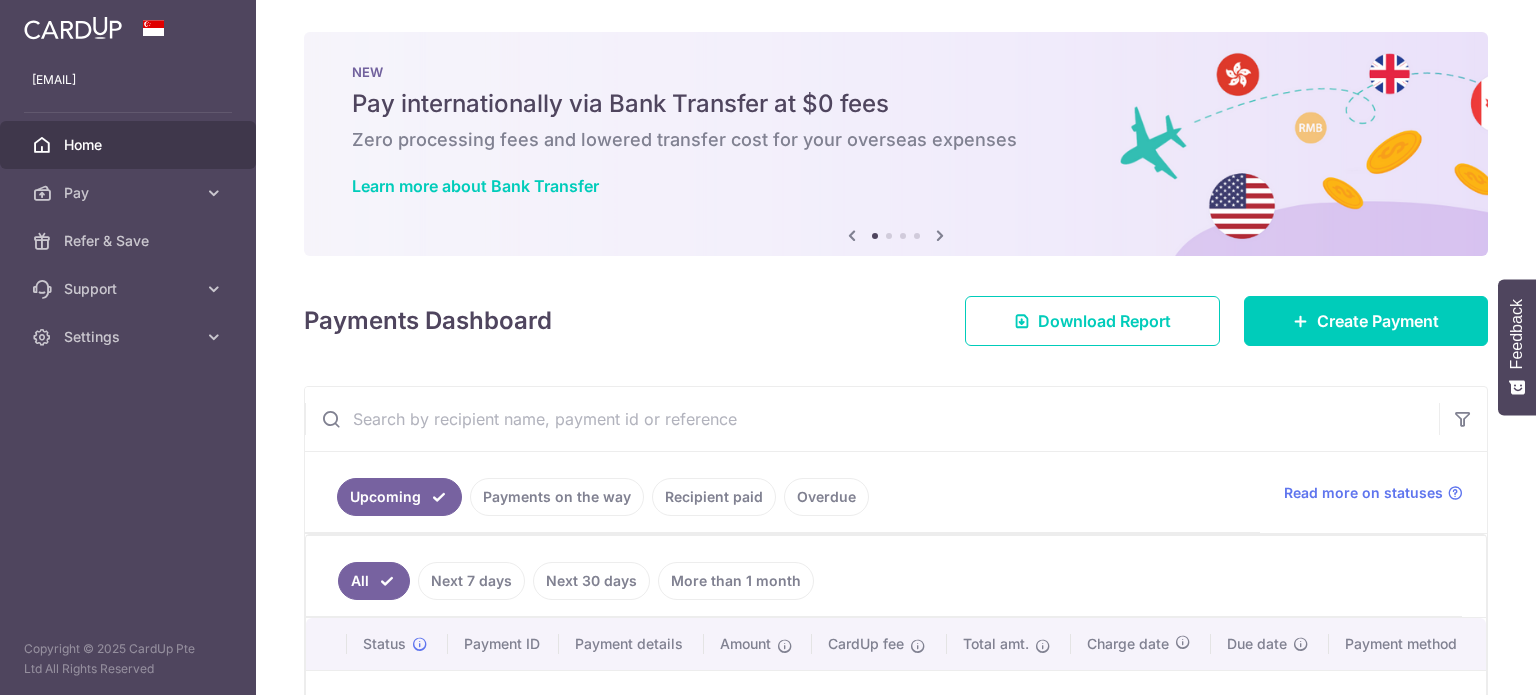scroll, scrollTop: 0, scrollLeft: 0, axis: both 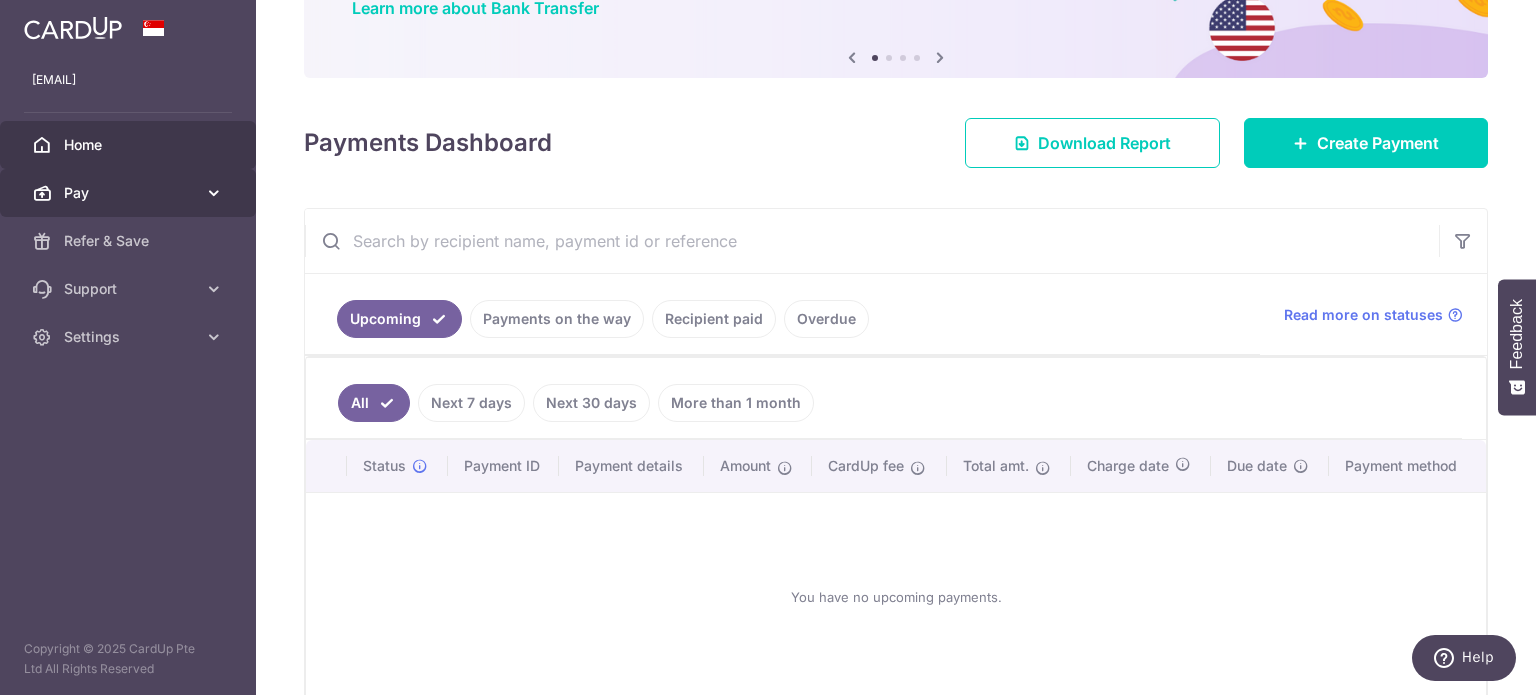 click at bounding box center [214, 193] 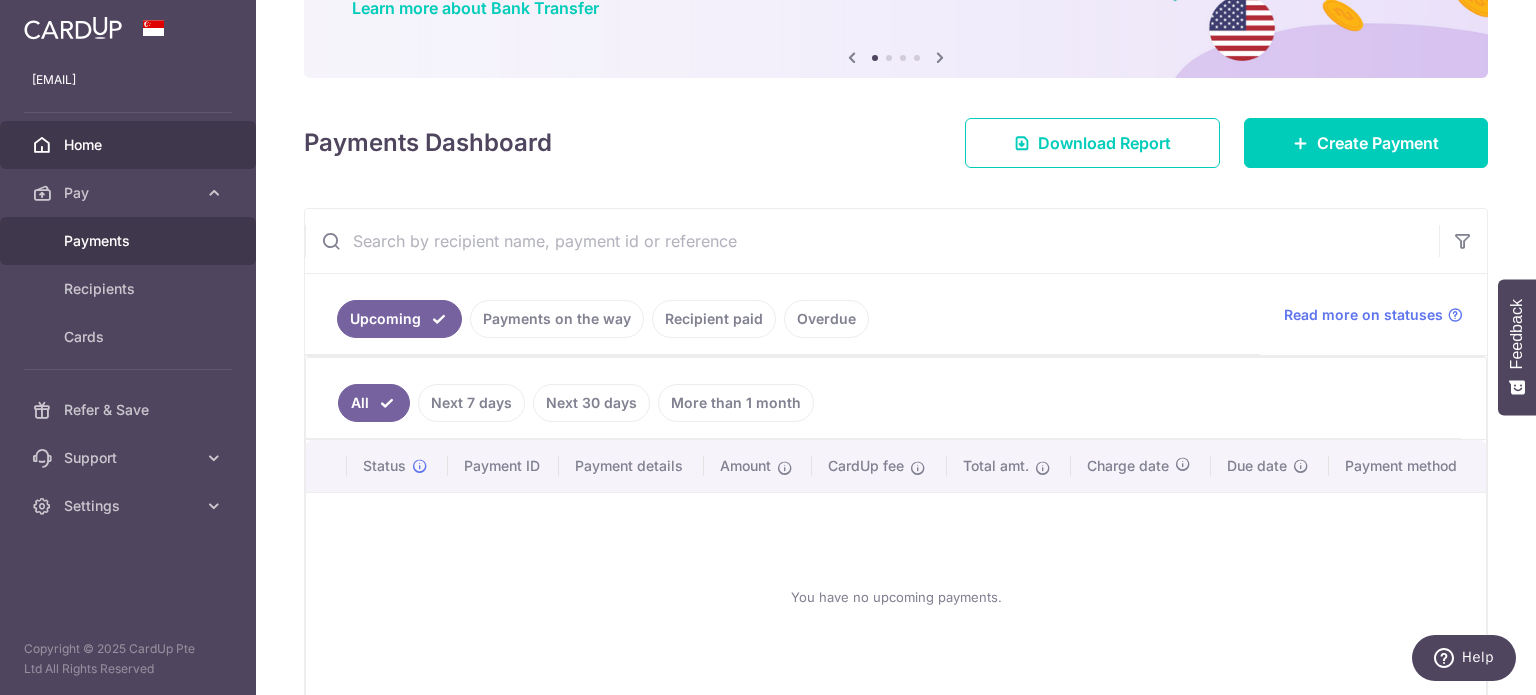 click on "Payments" at bounding box center (130, 241) 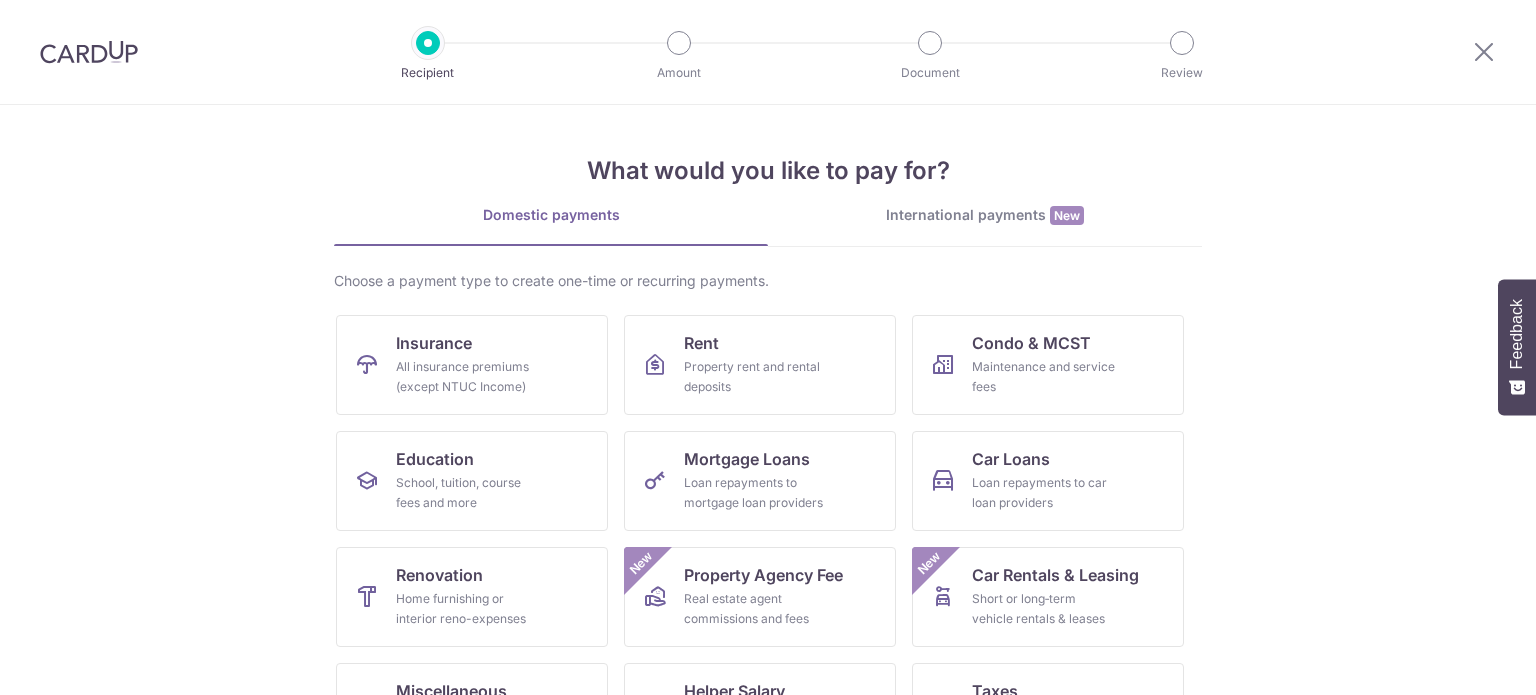 scroll, scrollTop: 0, scrollLeft: 0, axis: both 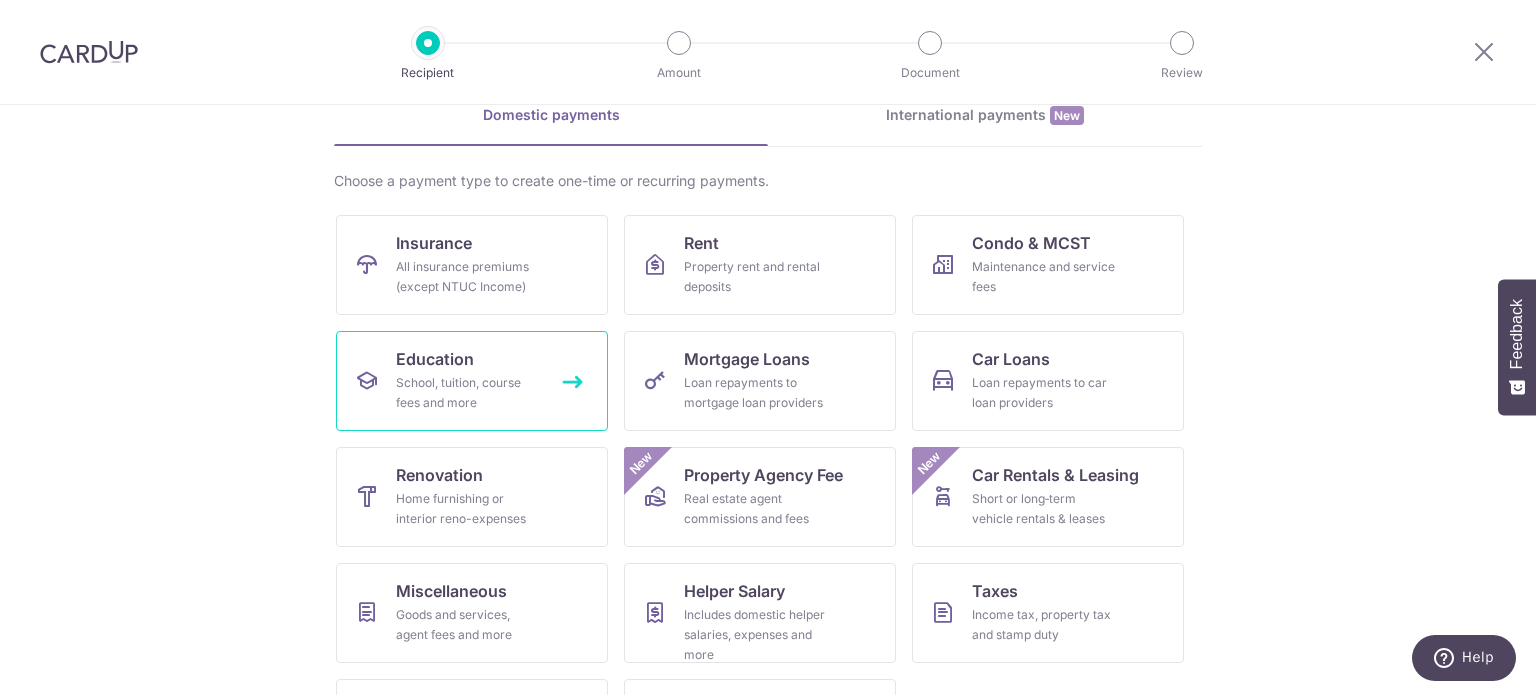 click on "School, tuition, course fees and more" at bounding box center [468, 393] 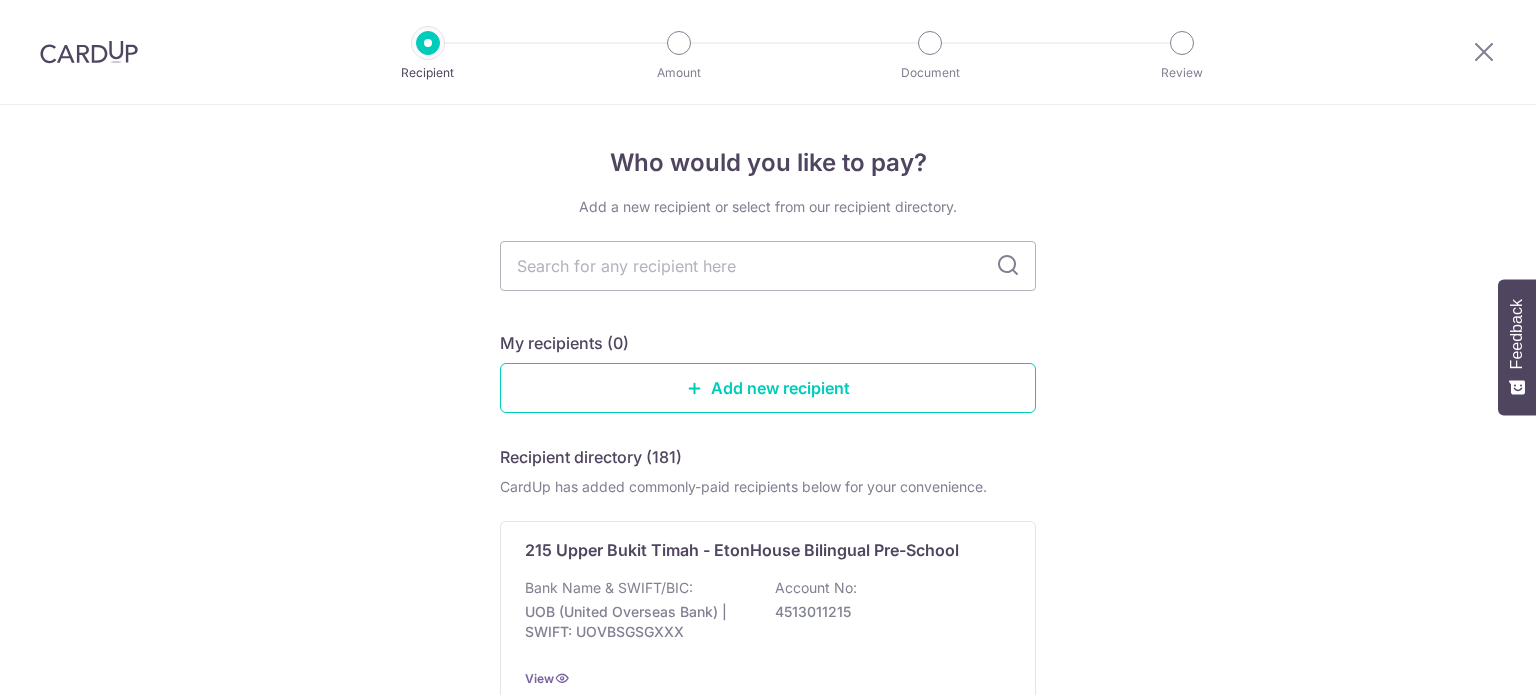 scroll, scrollTop: 0, scrollLeft: 0, axis: both 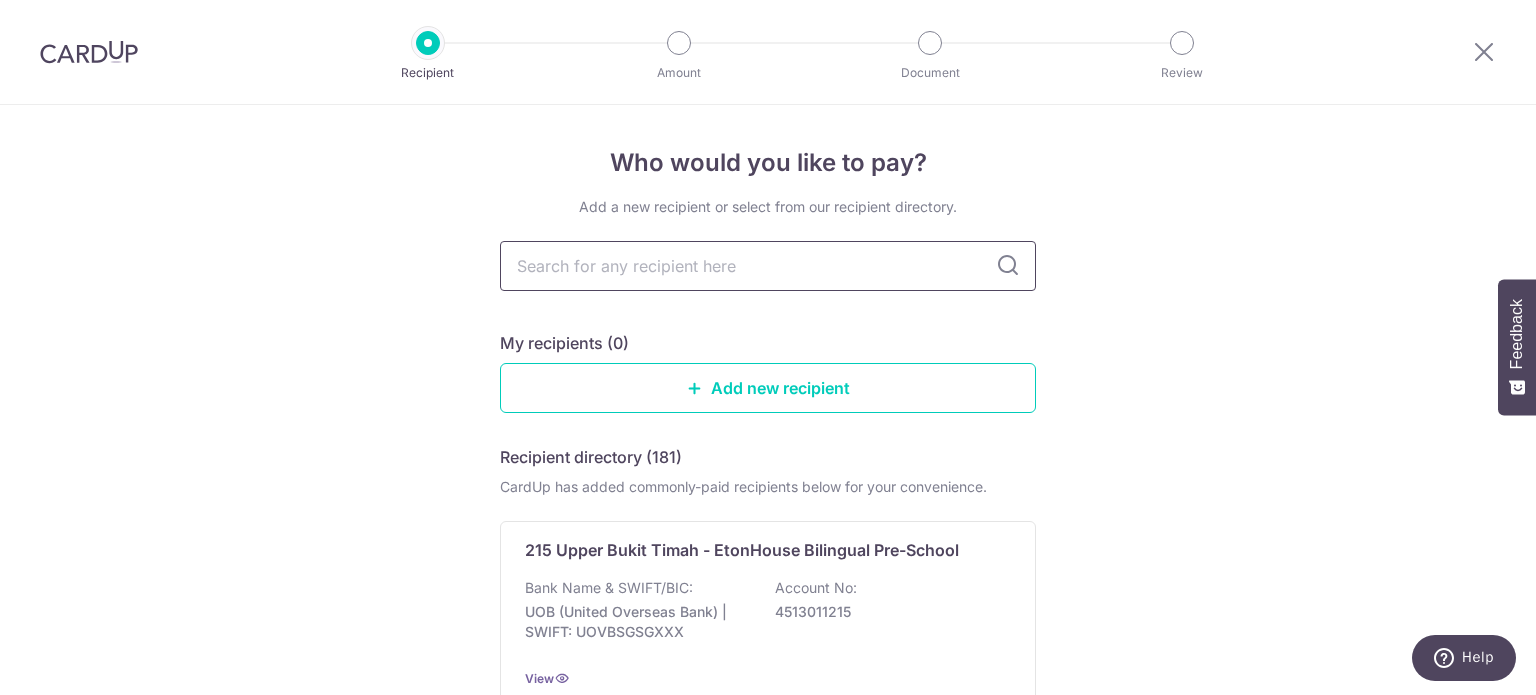 drag, startPoint x: 0, startPoint y: 0, endPoint x: 891, endPoint y: 271, distance: 931.3013 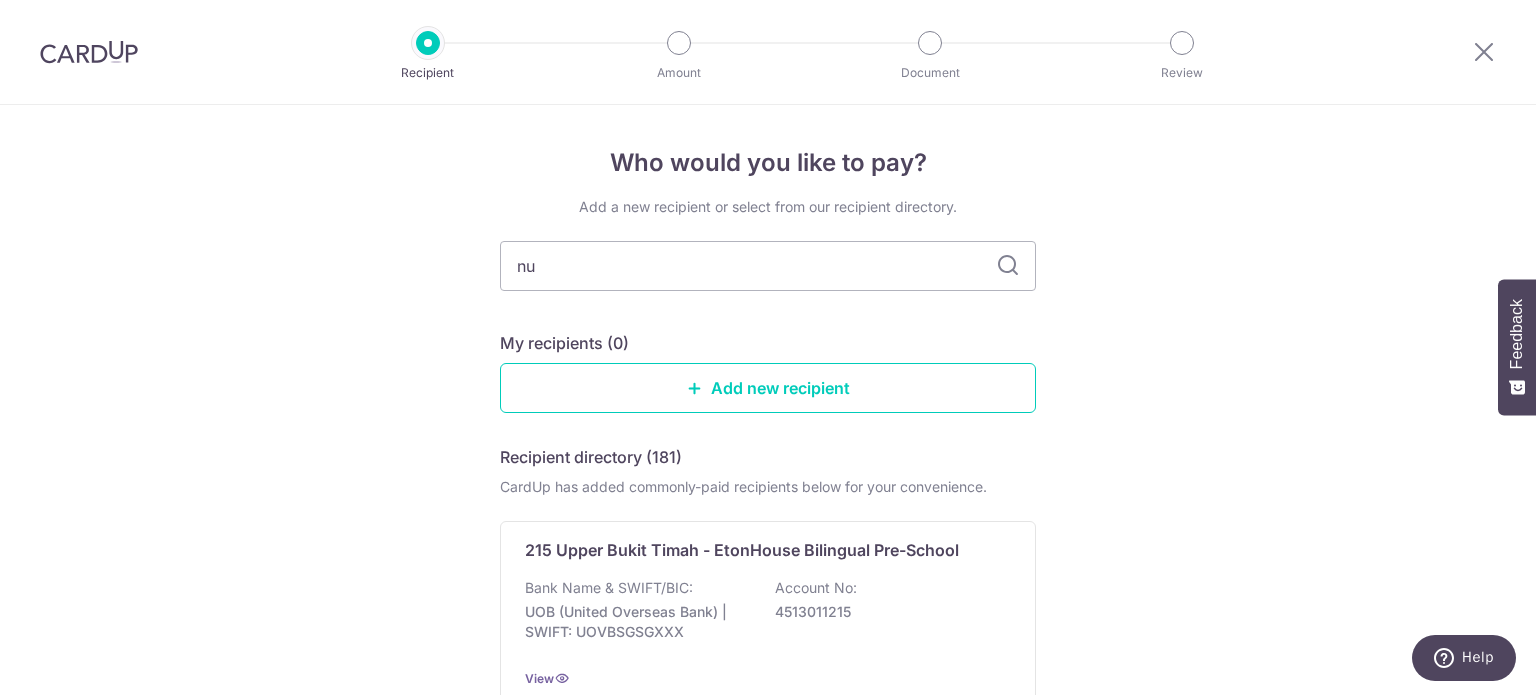type on "nus" 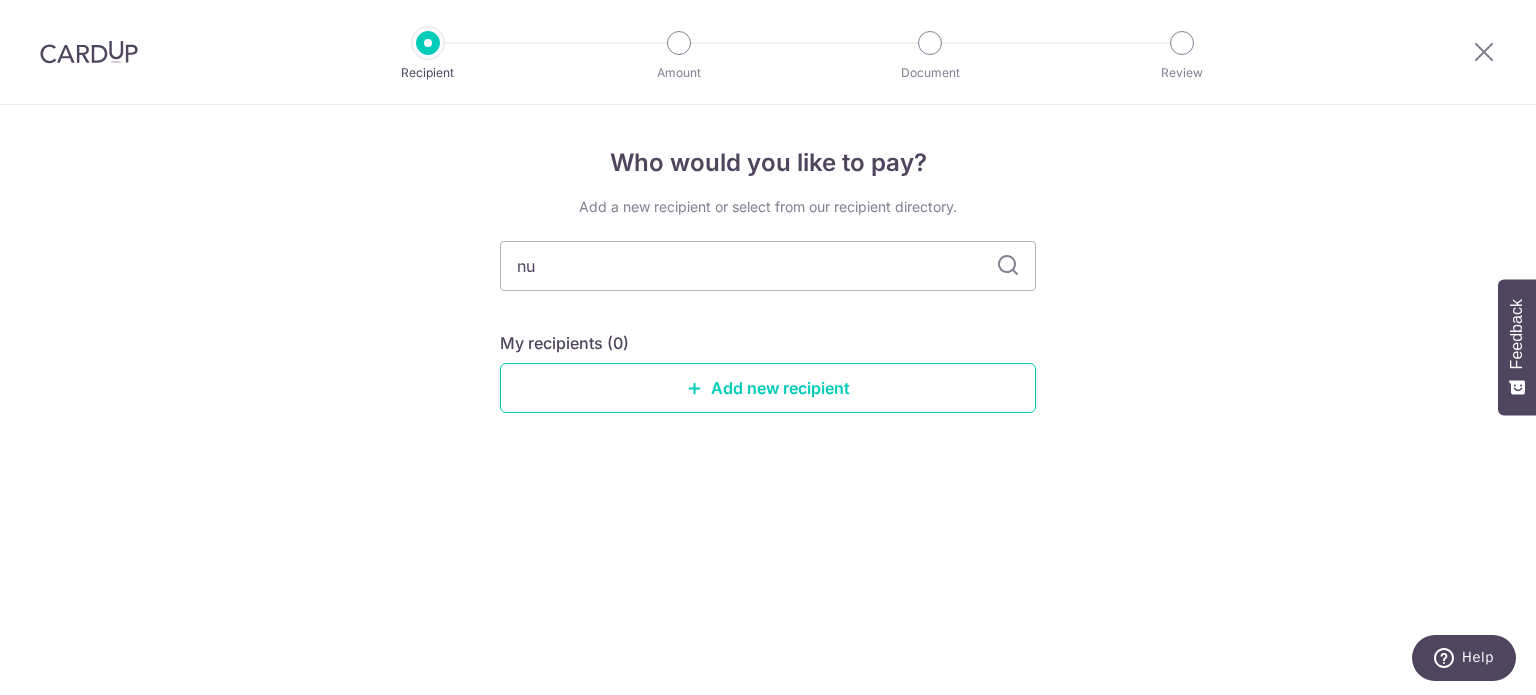 type on "n" 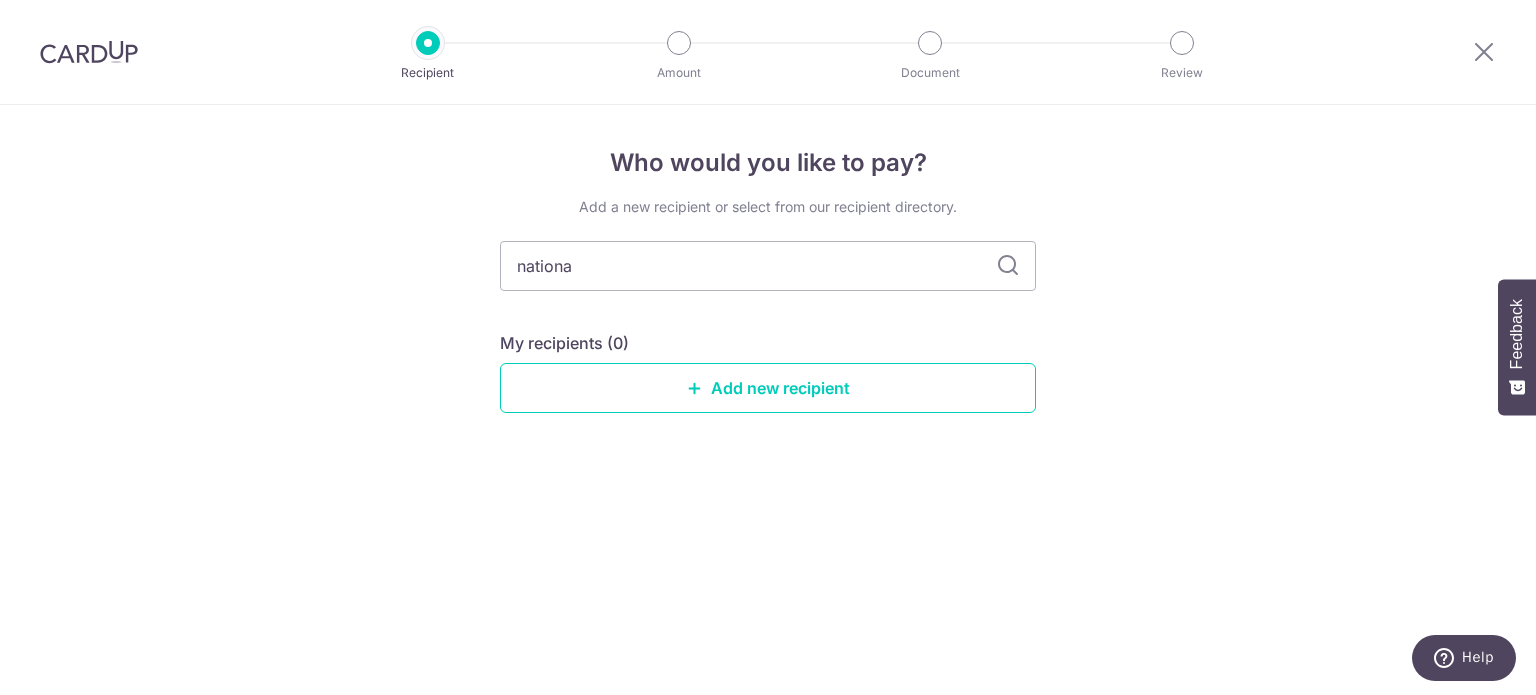 type on "national" 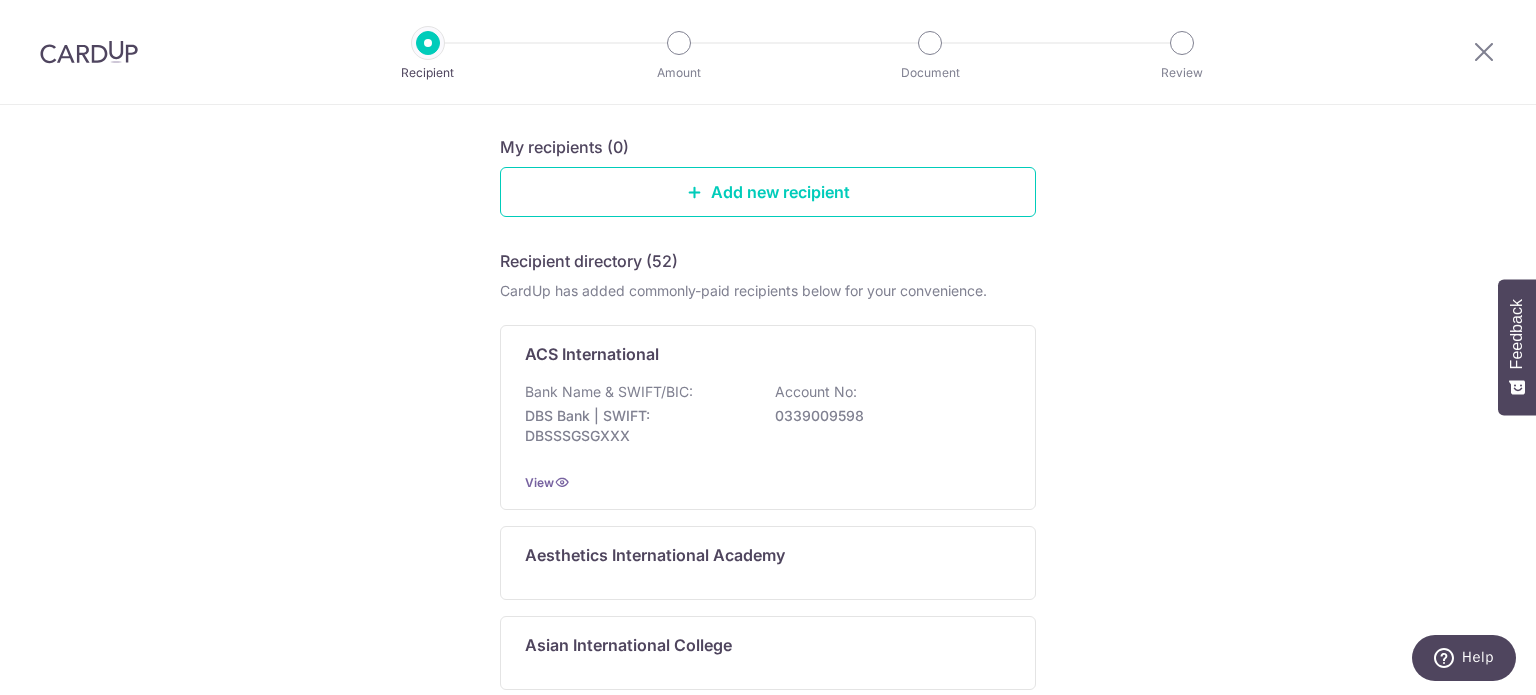 scroll, scrollTop: 0, scrollLeft: 0, axis: both 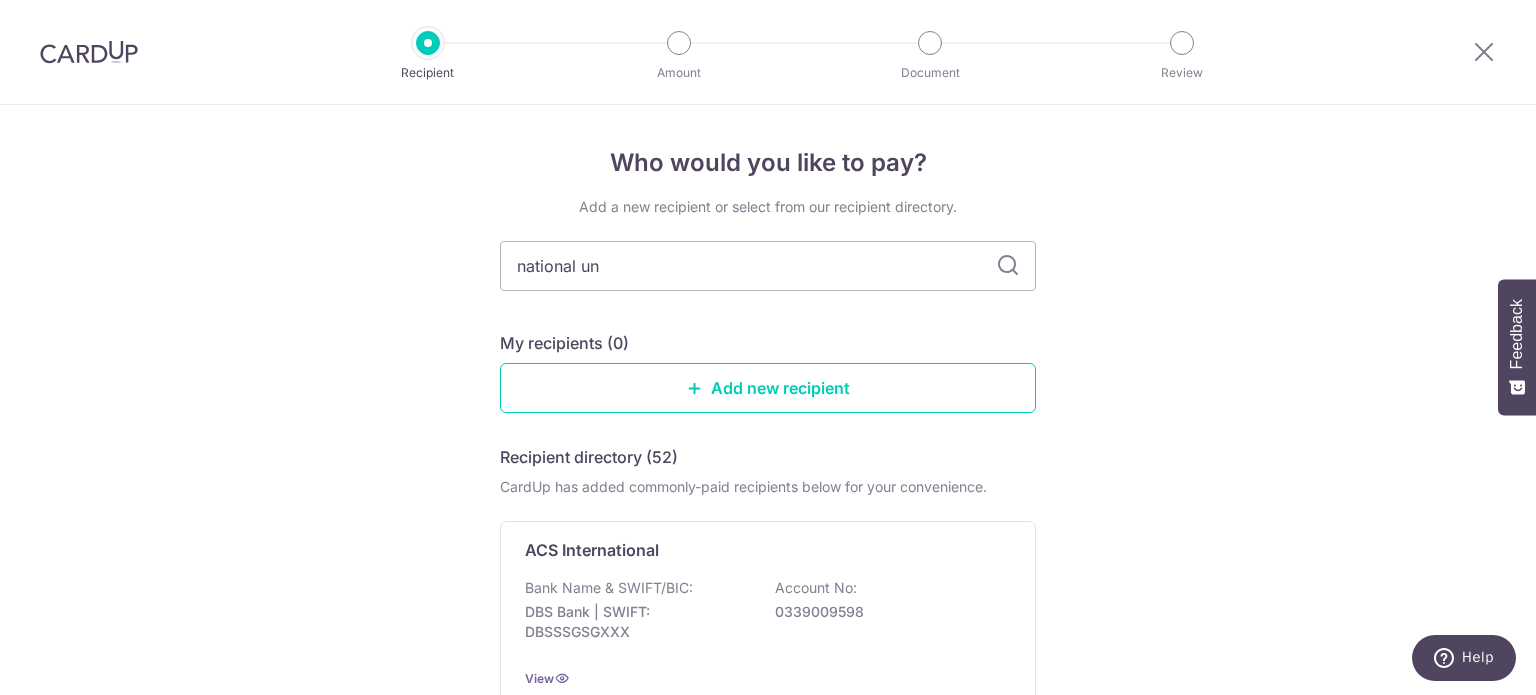 type on "national uni" 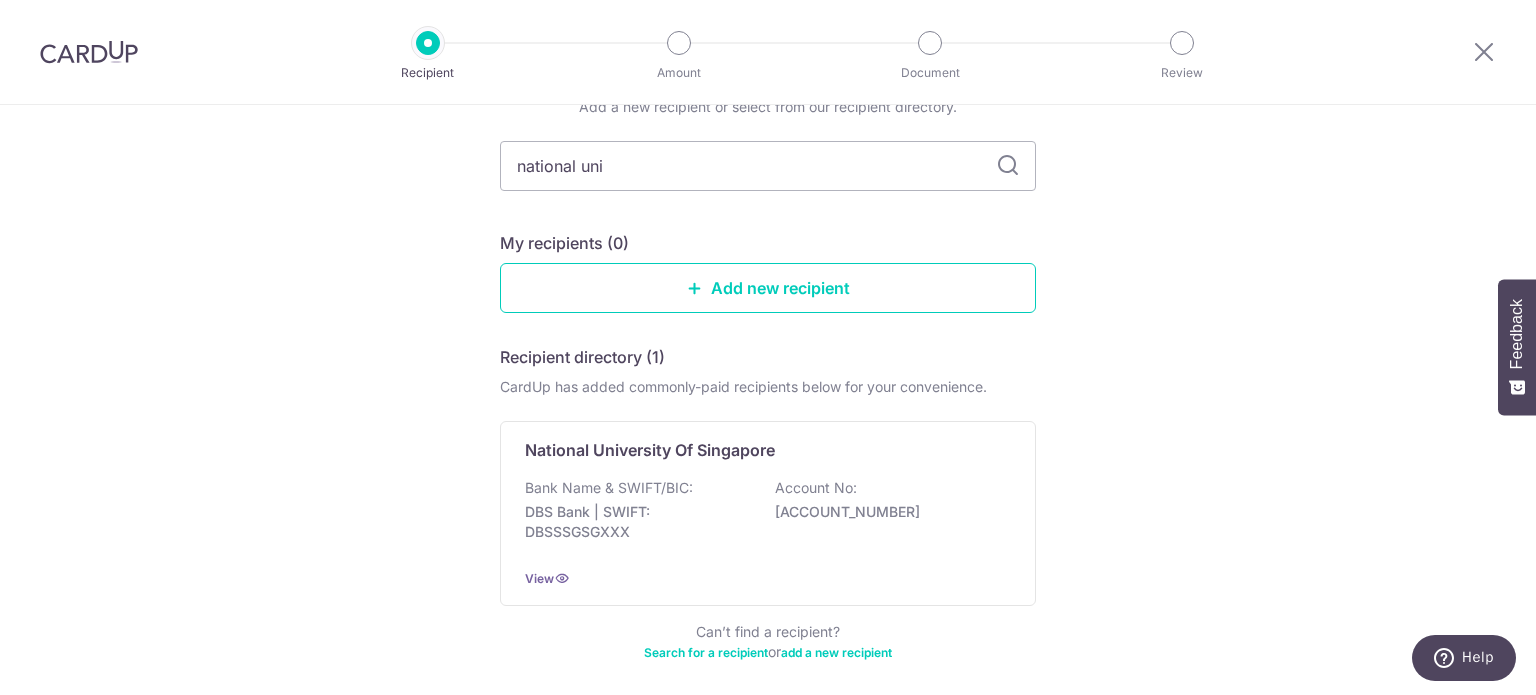 scroll, scrollTop: 184, scrollLeft: 0, axis: vertical 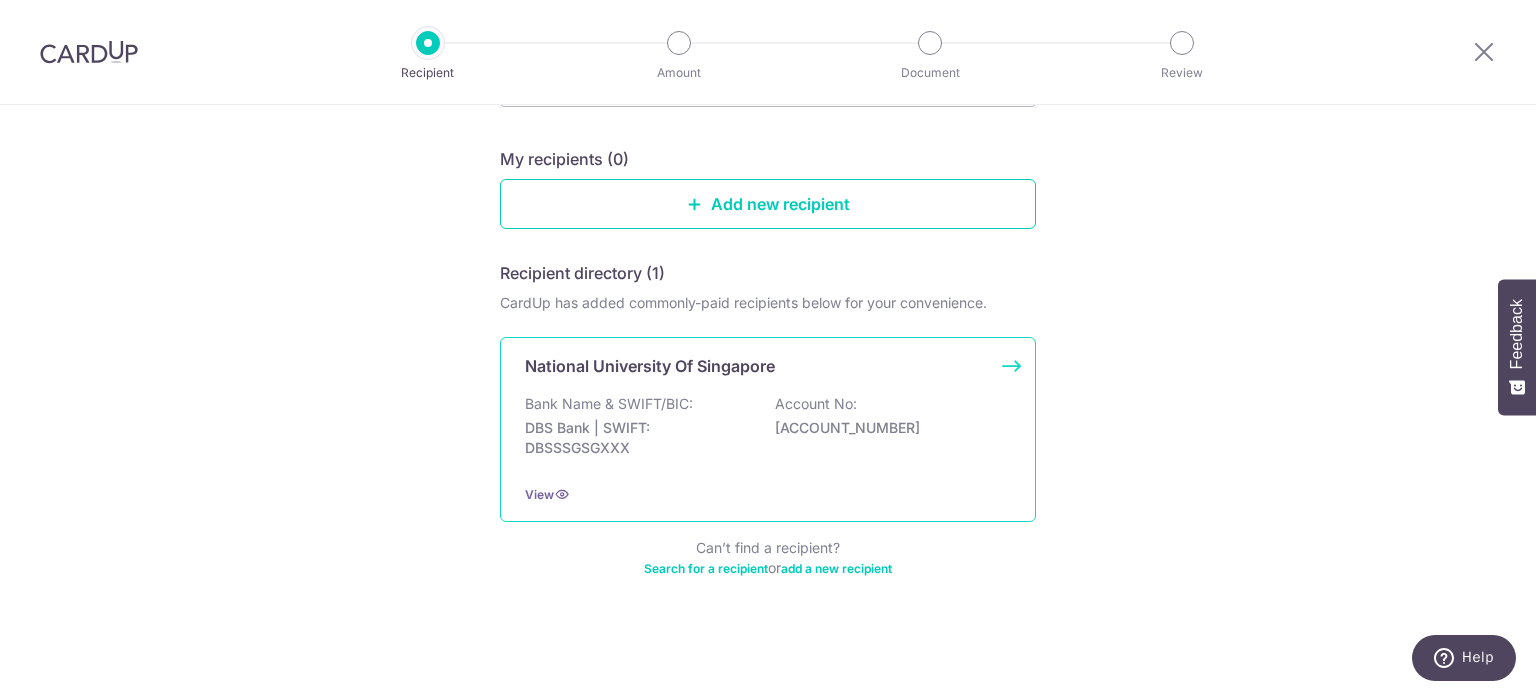 click on "National University Of Singapore
Bank Name & SWIFT/BIC:
DBS Bank | SWIFT: DBSSSGSGXXX
Account No:
0320003133
View" at bounding box center (768, 429) 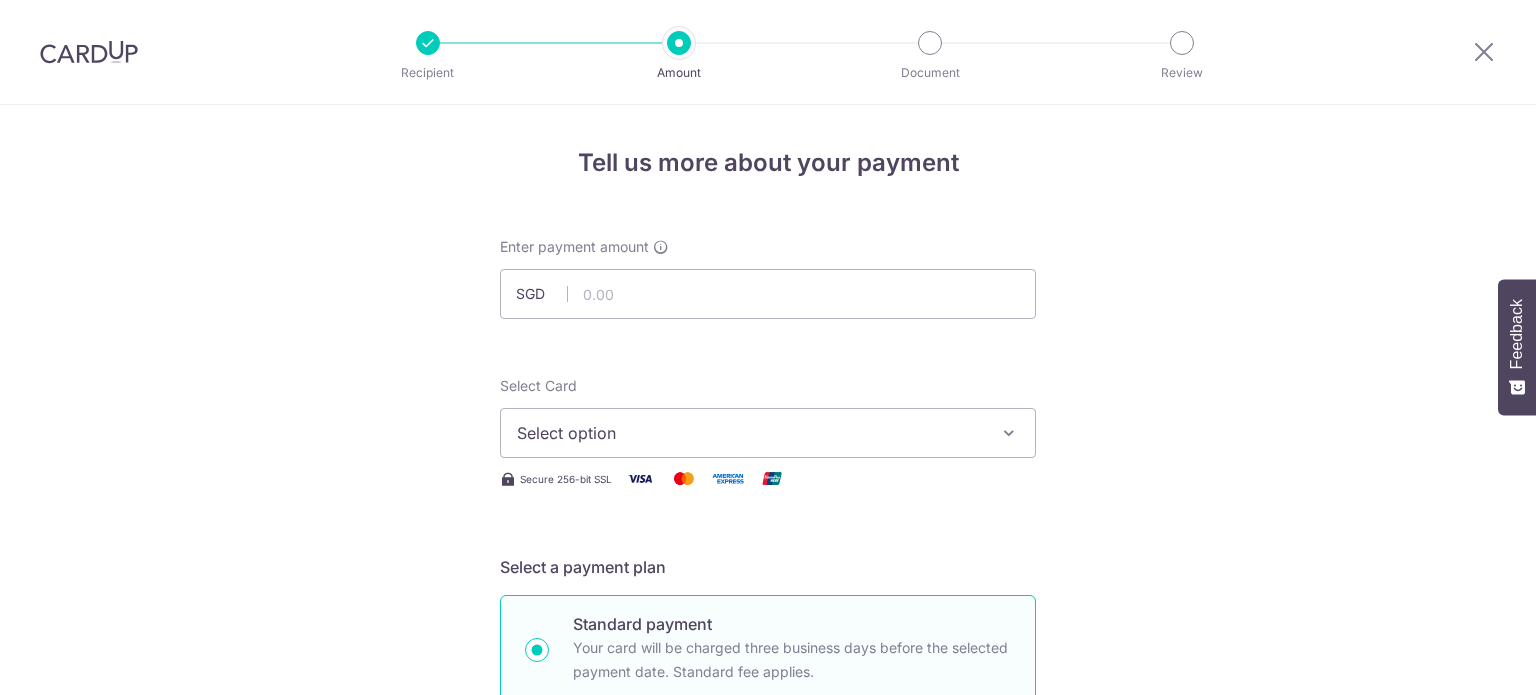 scroll, scrollTop: 0, scrollLeft: 0, axis: both 